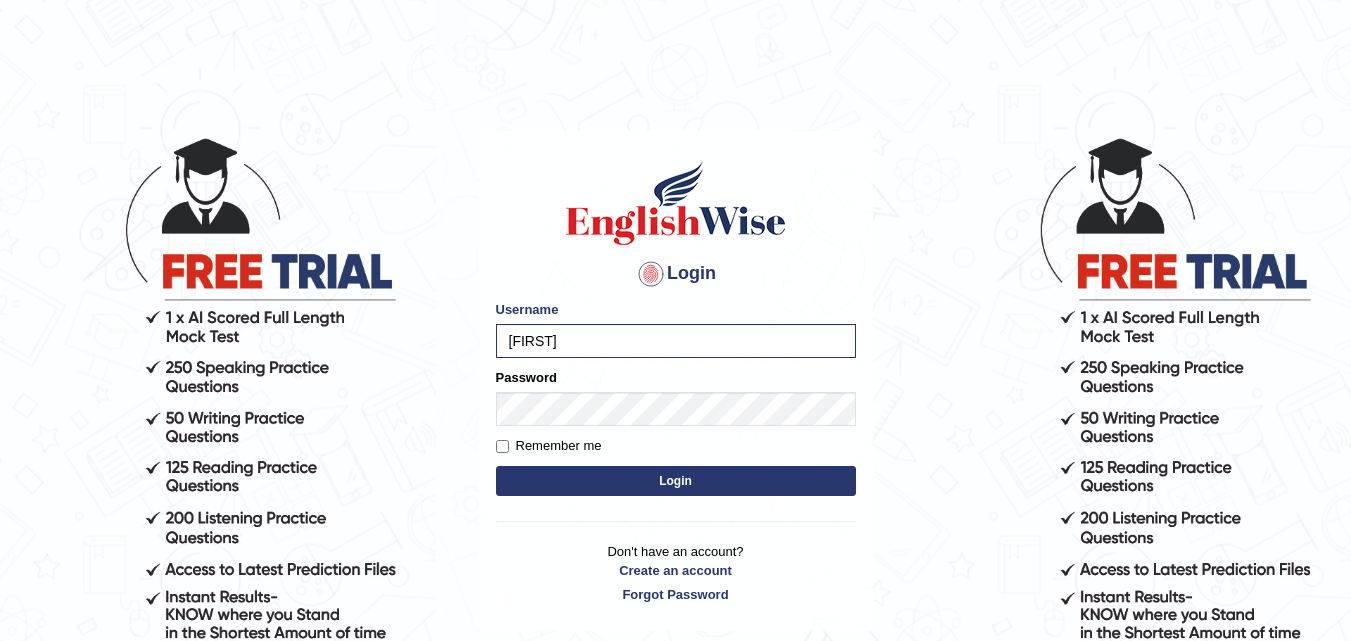 scroll, scrollTop: 0, scrollLeft: 0, axis: both 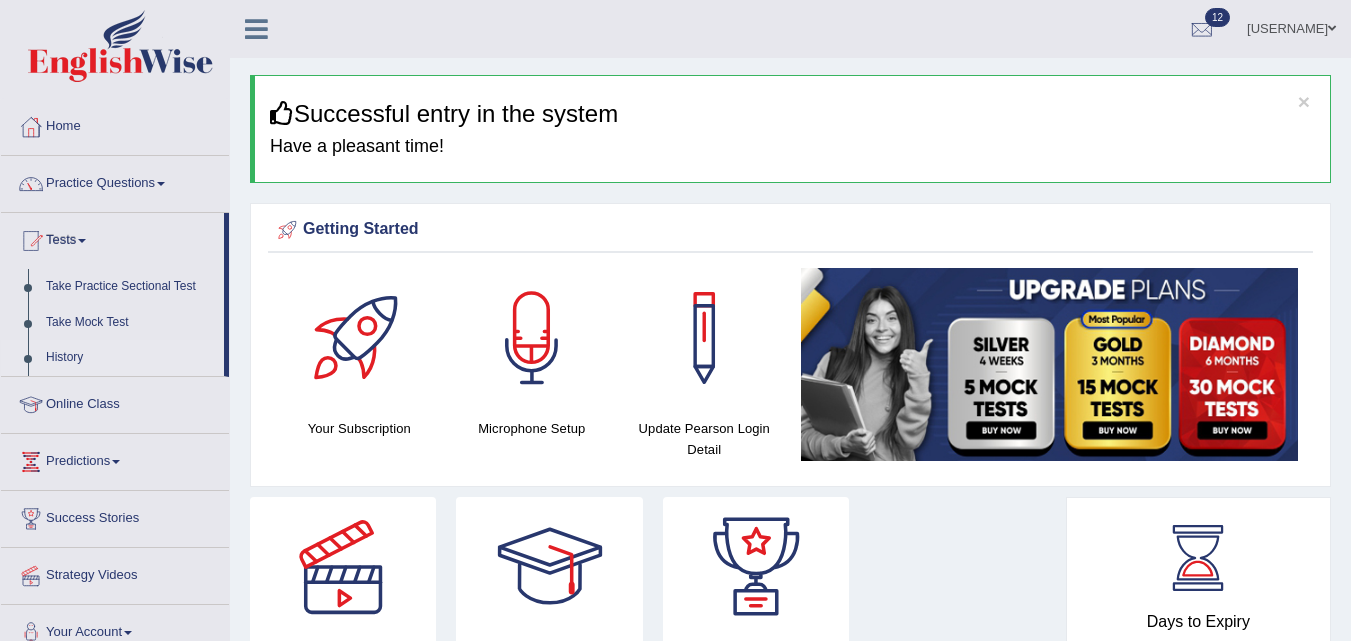 click on "History" at bounding box center [130, 358] 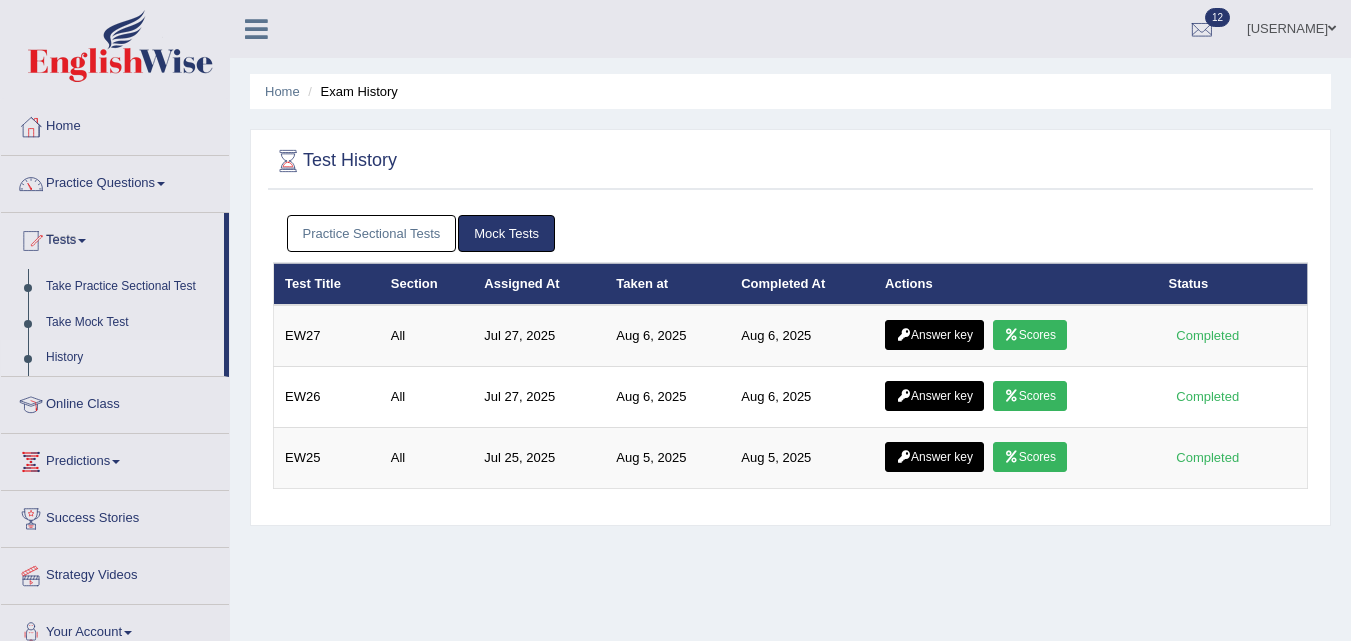 scroll, scrollTop: 0, scrollLeft: 0, axis: both 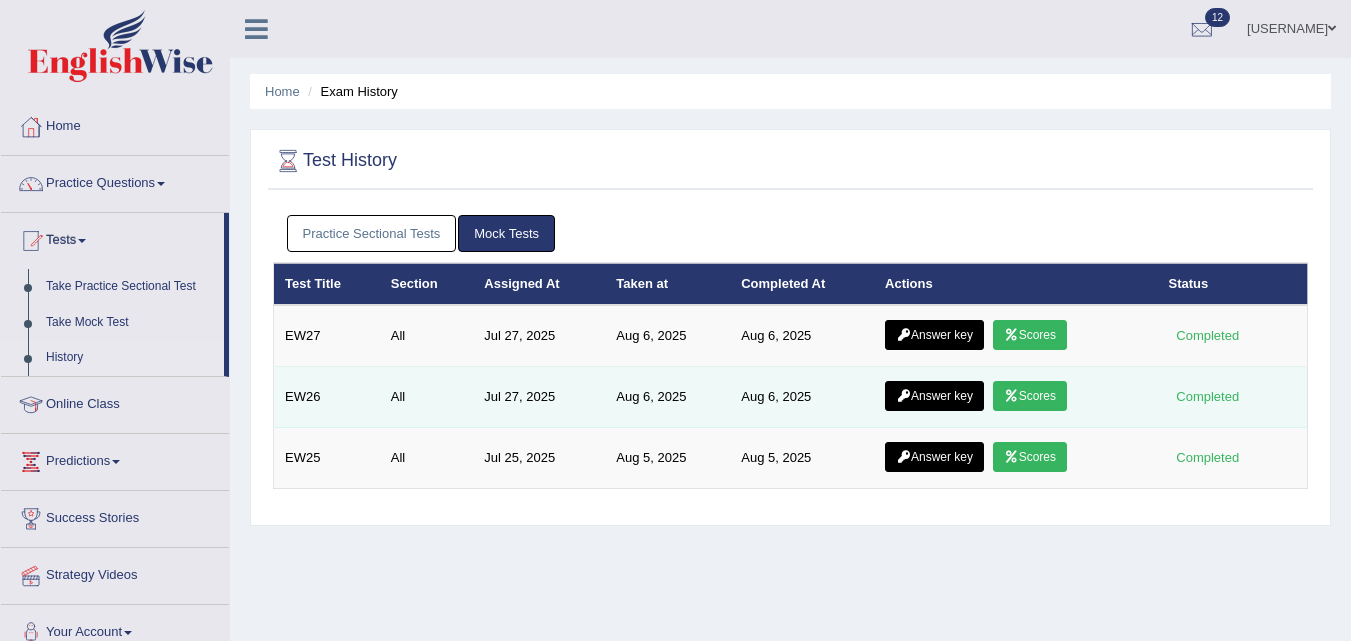 click on "Scores" at bounding box center [1030, 396] 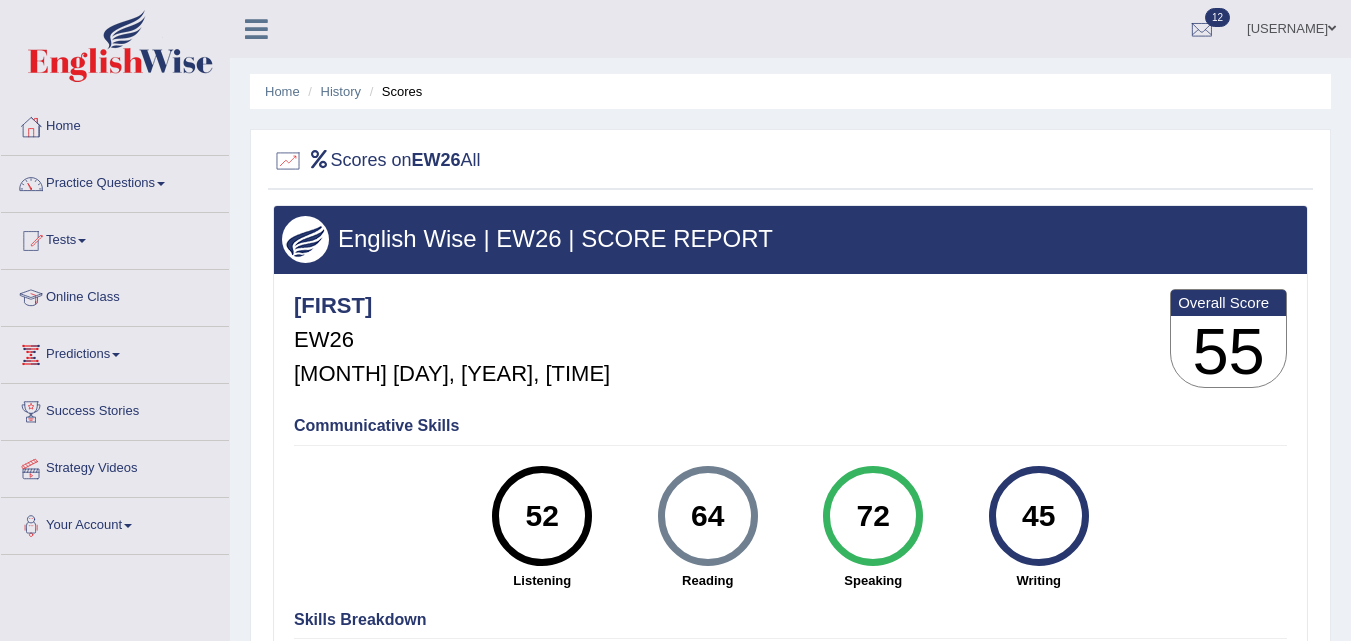scroll, scrollTop: 0, scrollLeft: 0, axis: both 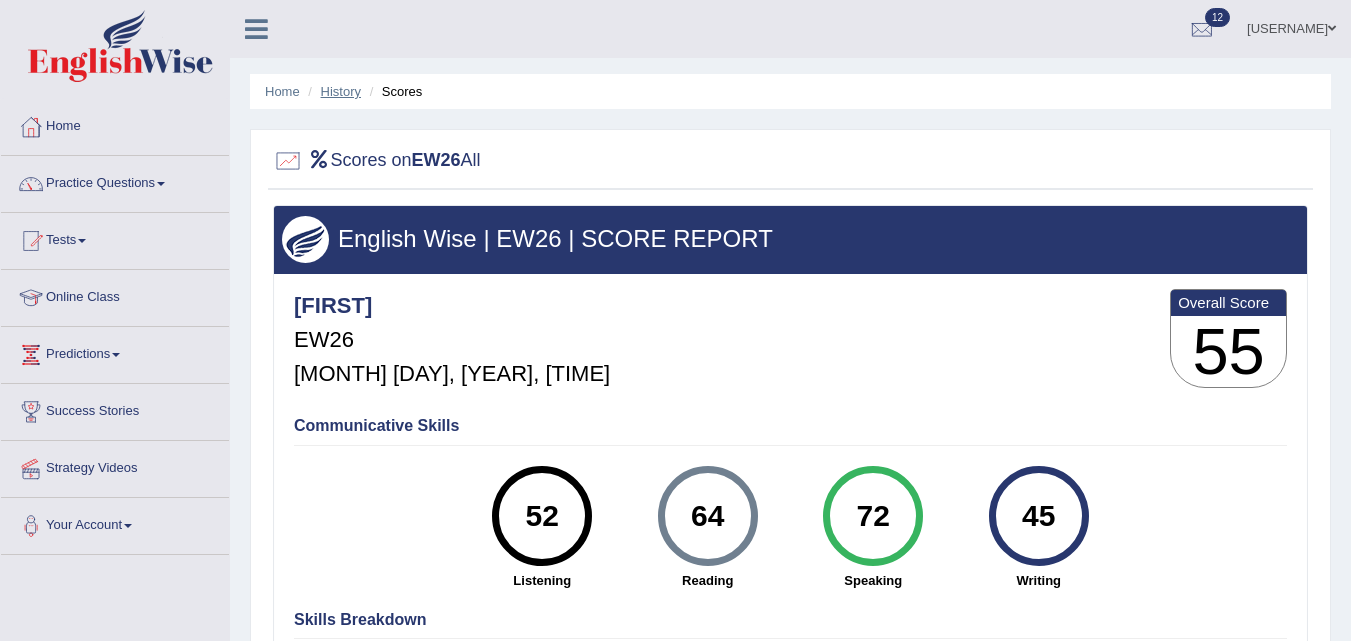 click on "History" at bounding box center [341, 91] 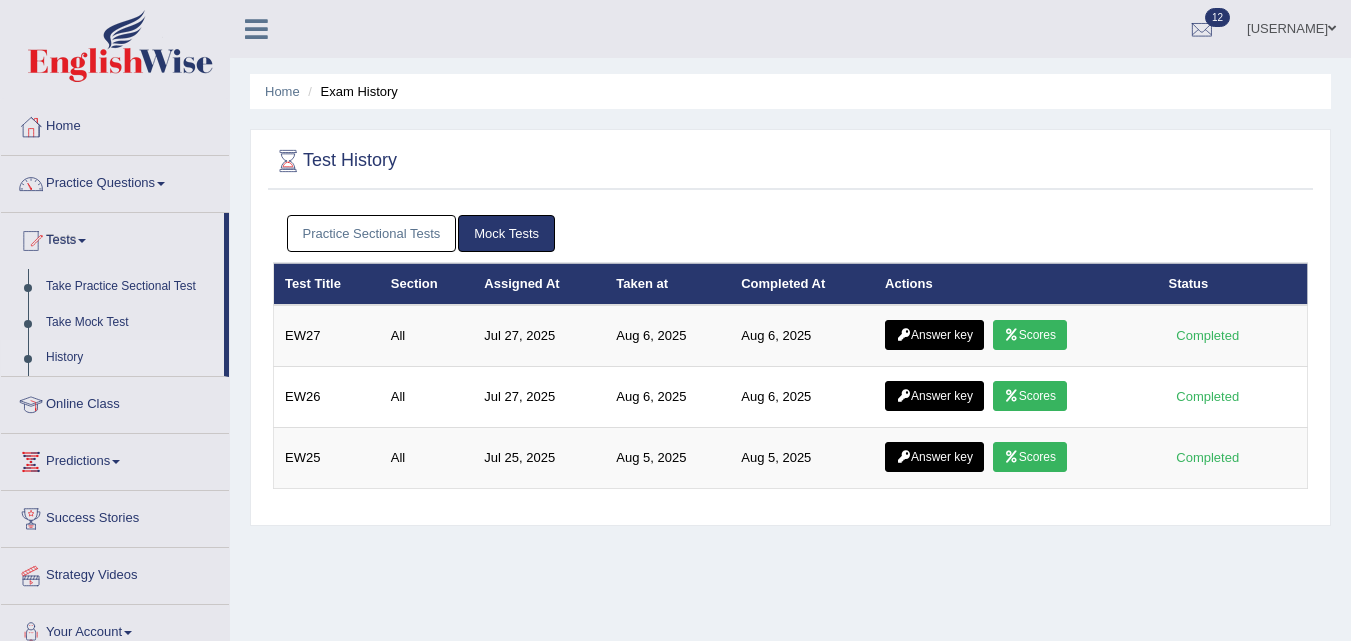 scroll, scrollTop: 0, scrollLeft: 0, axis: both 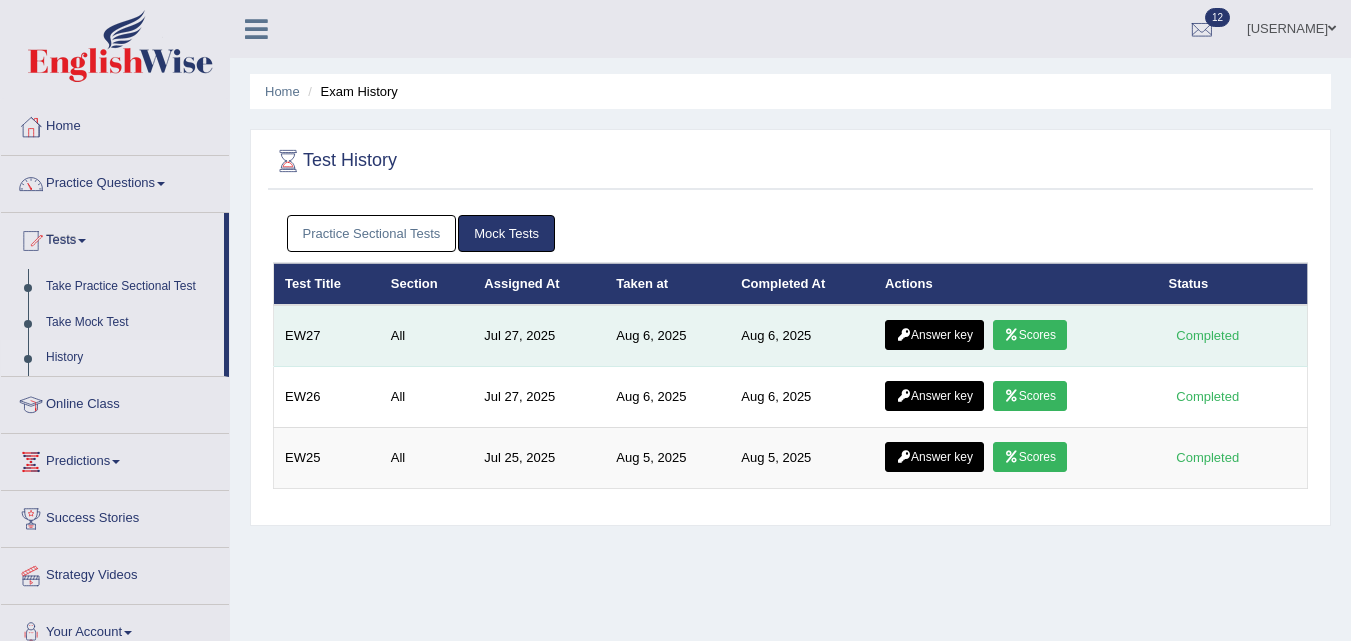 click on "Scores" at bounding box center [1030, 335] 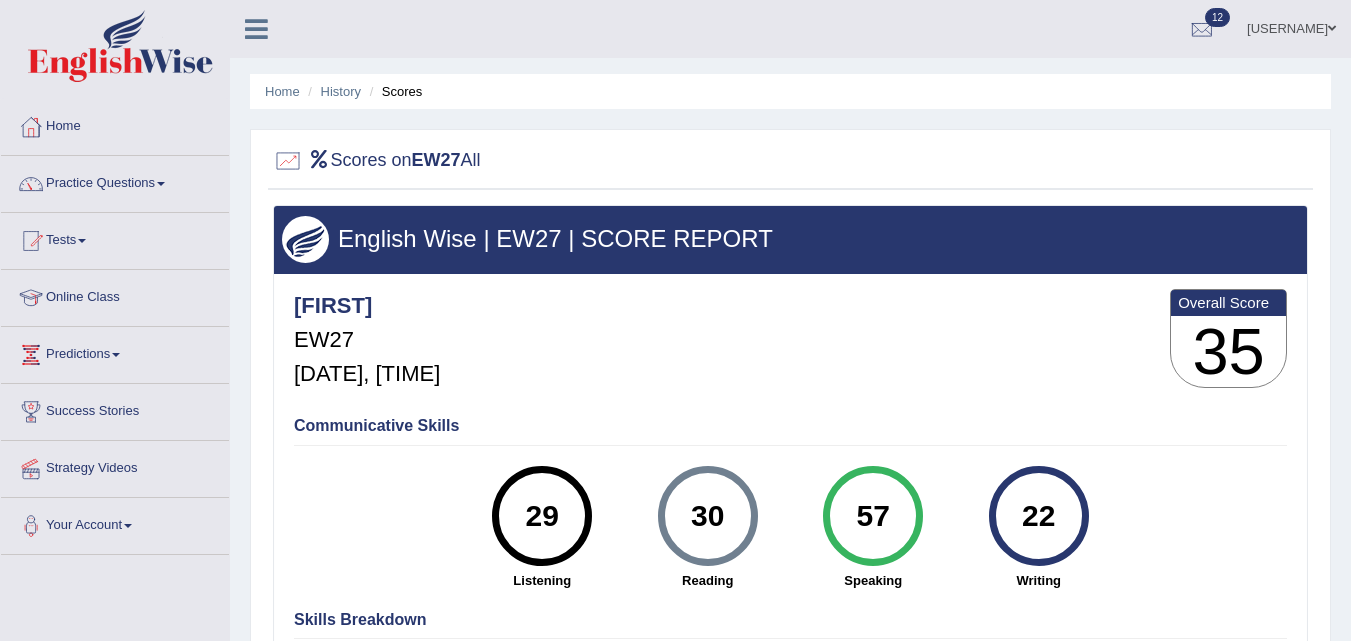 scroll, scrollTop: 0, scrollLeft: 0, axis: both 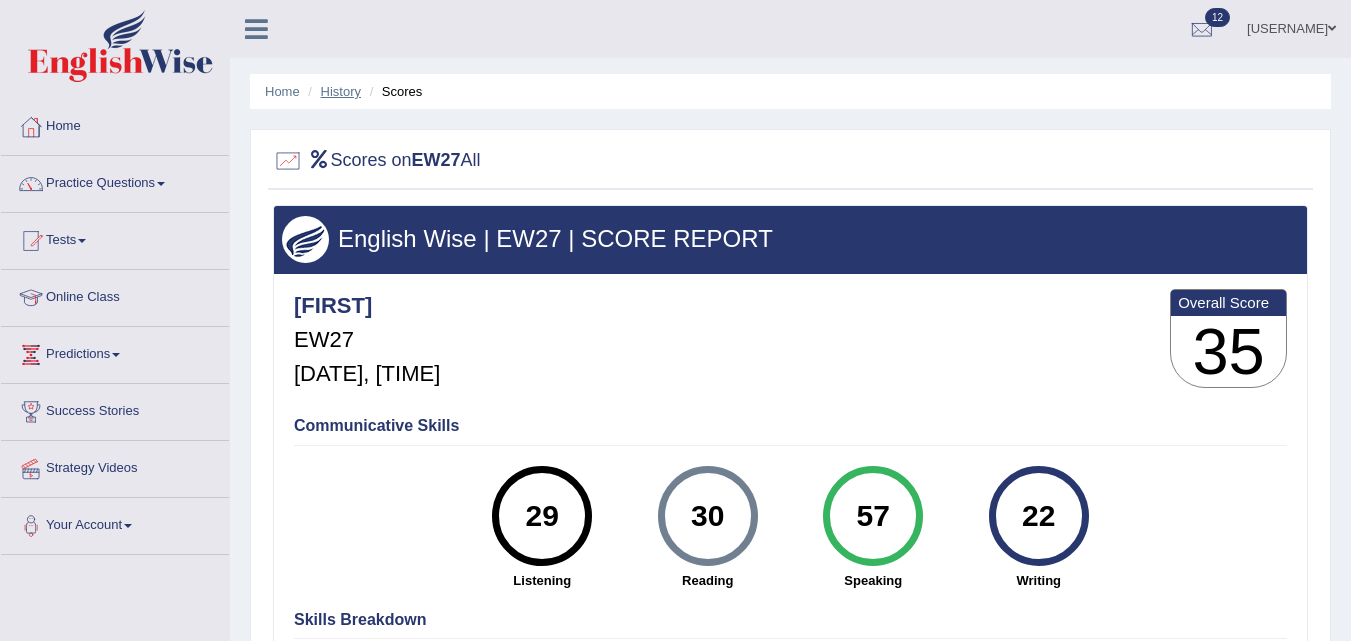 click on "History" at bounding box center [341, 91] 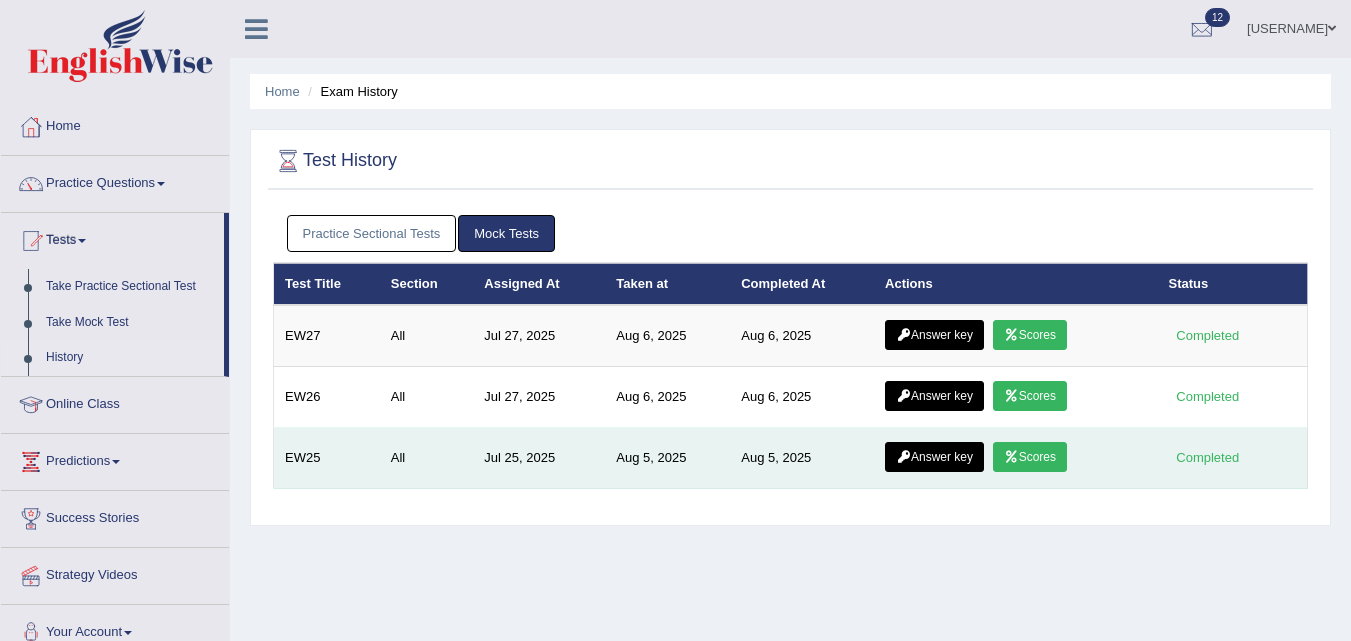 scroll, scrollTop: 0, scrollLeft: 0, axis: both 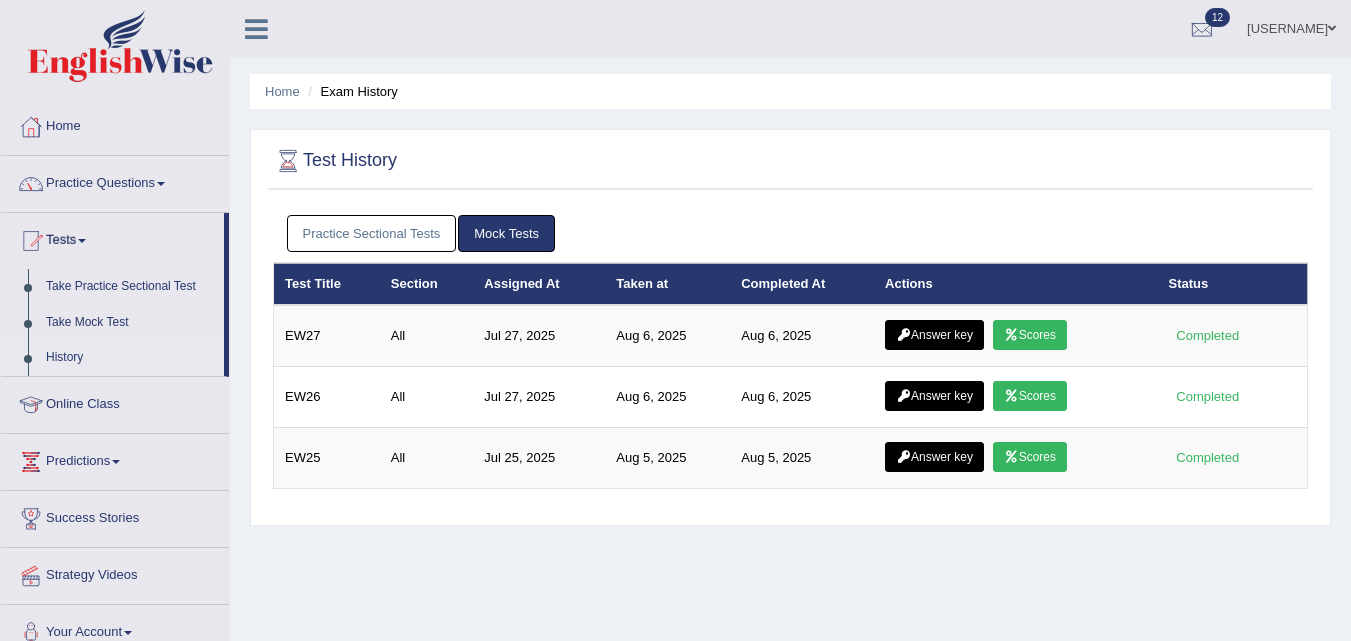 click on "Practice Sectional Tests" at bounding box center (372, 233) 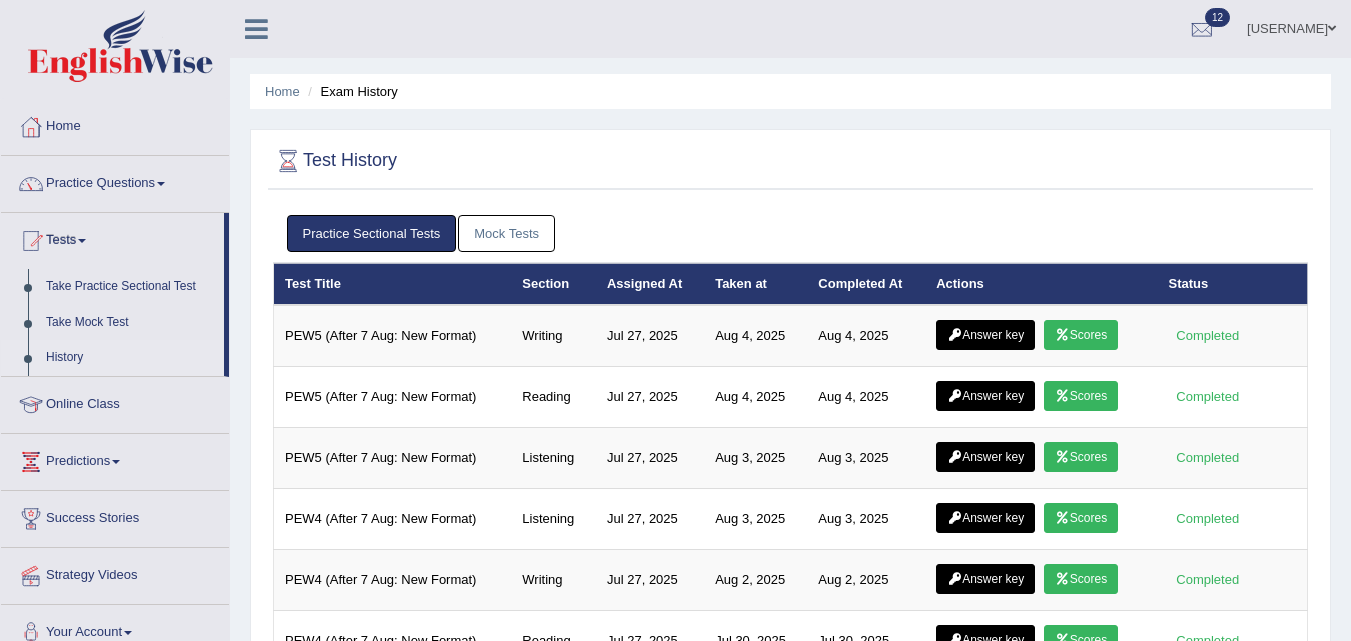 click on "Mock Tests" at bounding box center [506, 233] 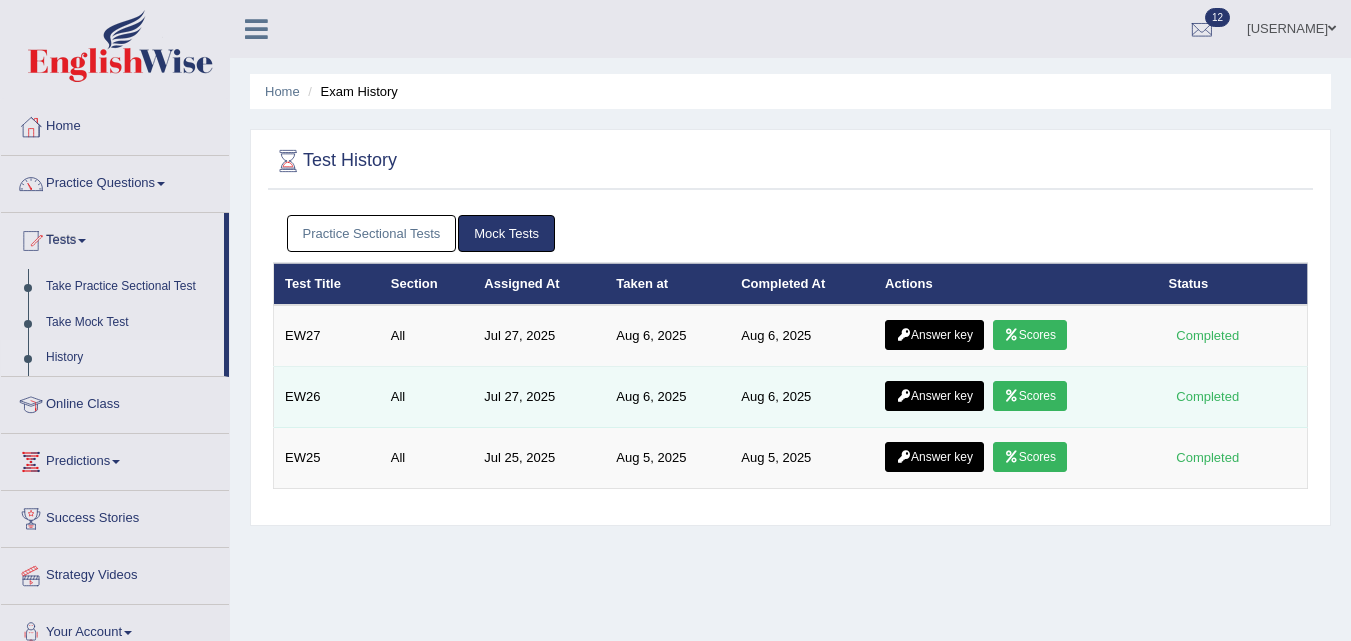 click on "Answer key" at bounding box center [934, 396] 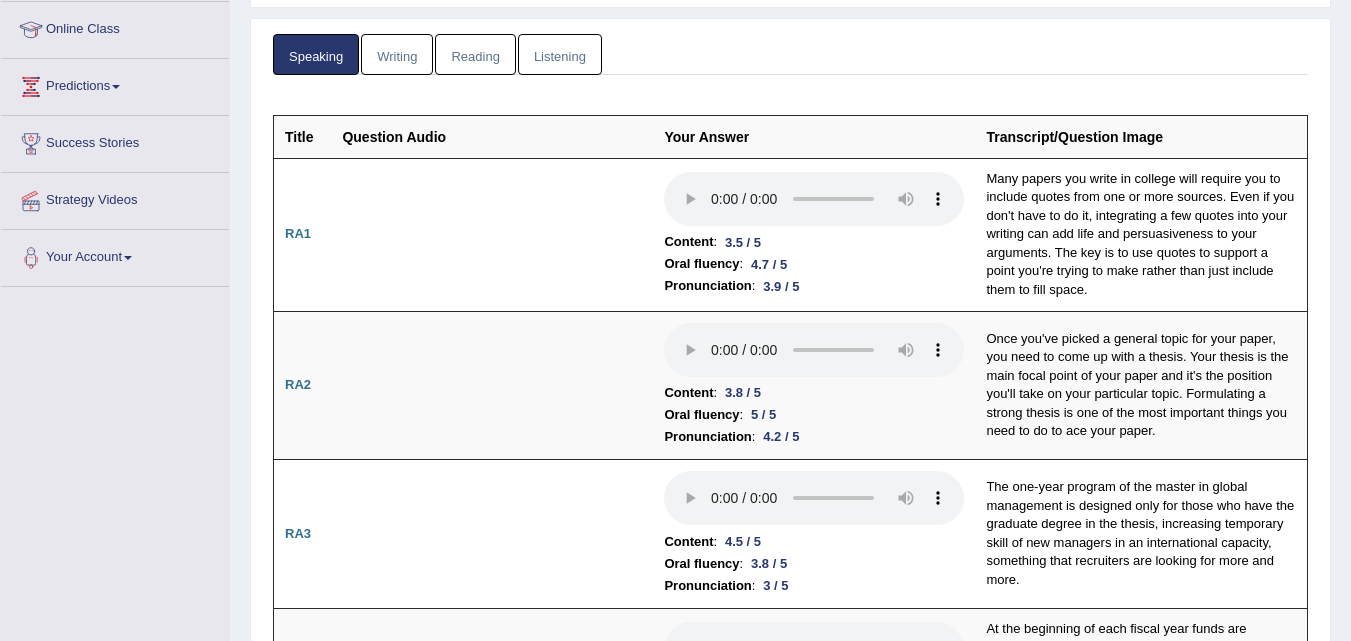scroll, scrollTop: 268, scrollLeft: 0, axis: vertical 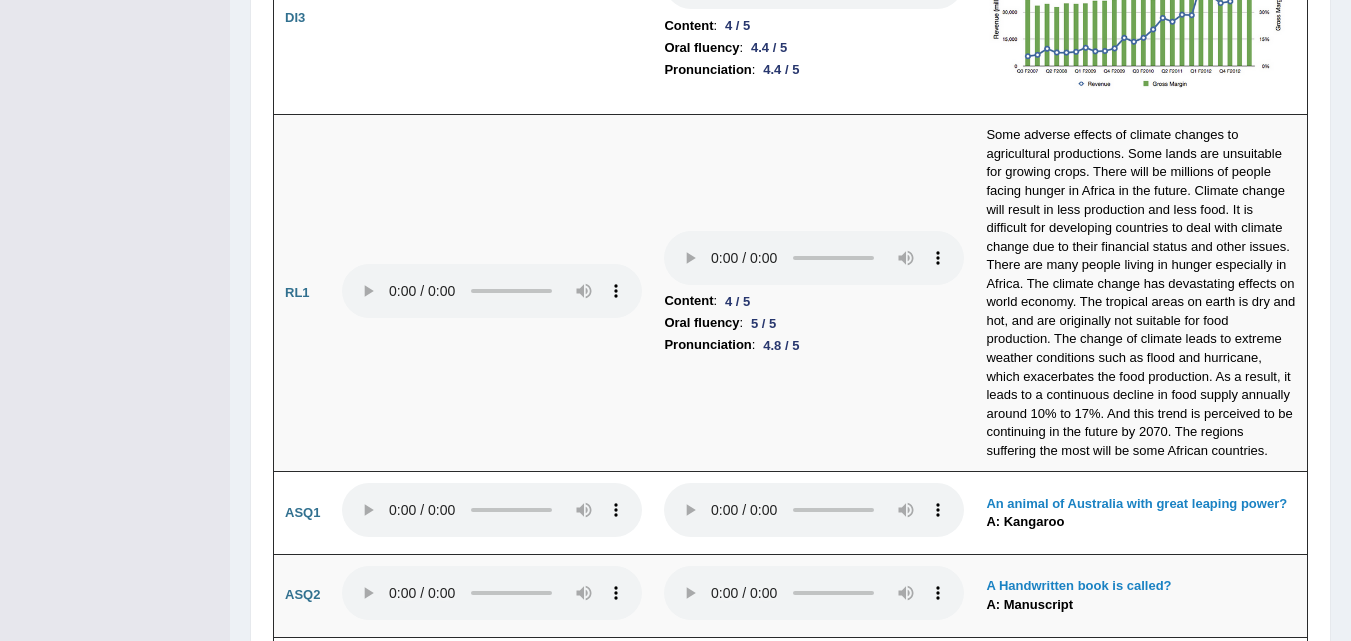 click on "Toggle navigation
Home
Practice Questions   Speaking Practice Read Aloud
Repeat Sentence
Describe Image
Re-tell Lecture
Answer Short Question
Summarize Group Discussion
Respond To A Situation
Writing Practice  Summarize Written Text
Write Essay
Reading Practice  Reading & Writing: Fill In The Blanks
Choose Multiple Answers
Re-order Paragraphs
Fill In The Blanks
Choose Single Answer
Listening Practice  Summarize Spoken Text
Highlight Incorrect Words
Highlight Correct Summary
Select Missing Word
Choose Single Answer
Choose Multiple Answers
Fill In The Blanks
Write From Dictation
Pronunciation
Tests
Take Mock Test" at bounding box center [675, -2961] 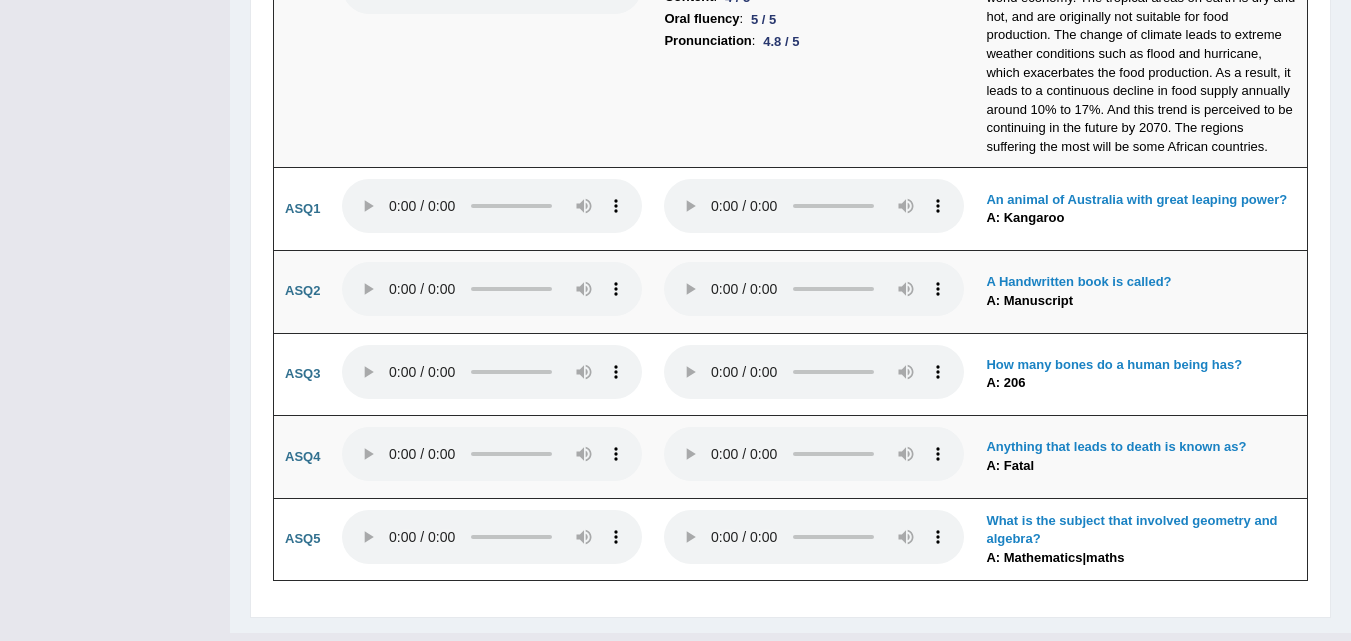 scroll, scrollTop: 3627, scrollLeft: 0, axis: vertical 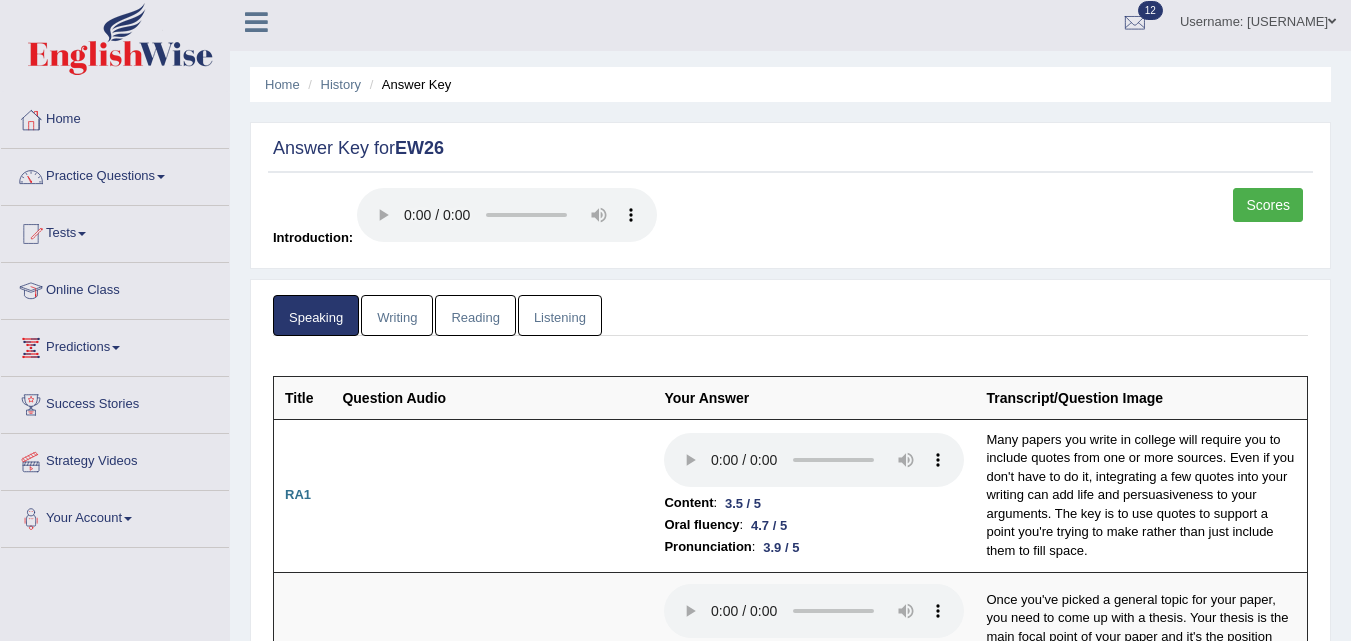 click on "Writing" at bounding box center [397, 315] 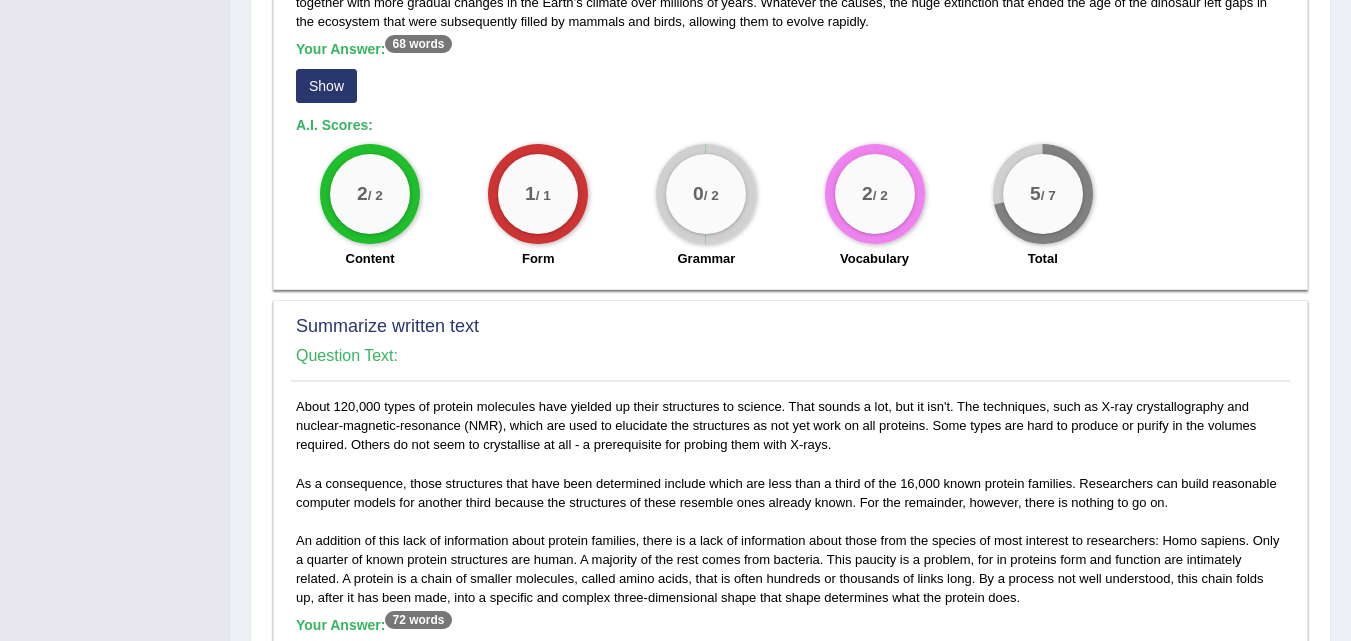 scroll, scrollTop: 444, scrollLeft: 0, axis: vertical 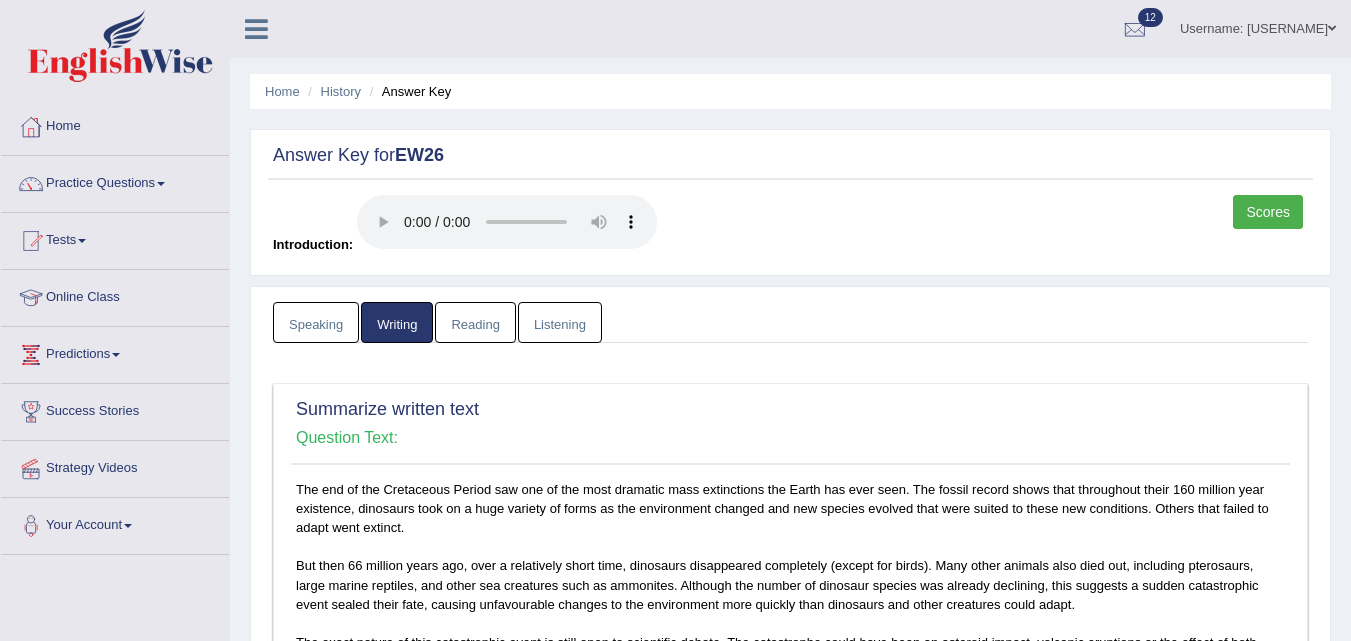 click on "Reading" at bounding box center (475, 322) 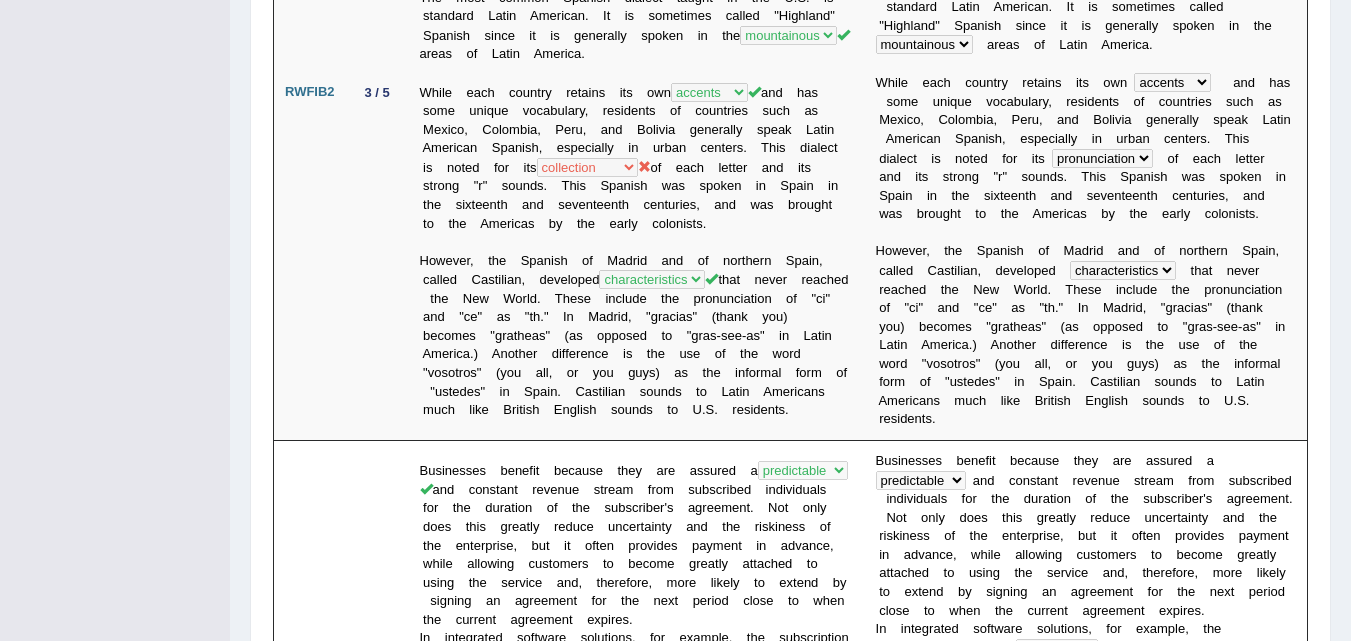 scroll, scrollTop: 1227, scrollLeft: 0, axis: vertical 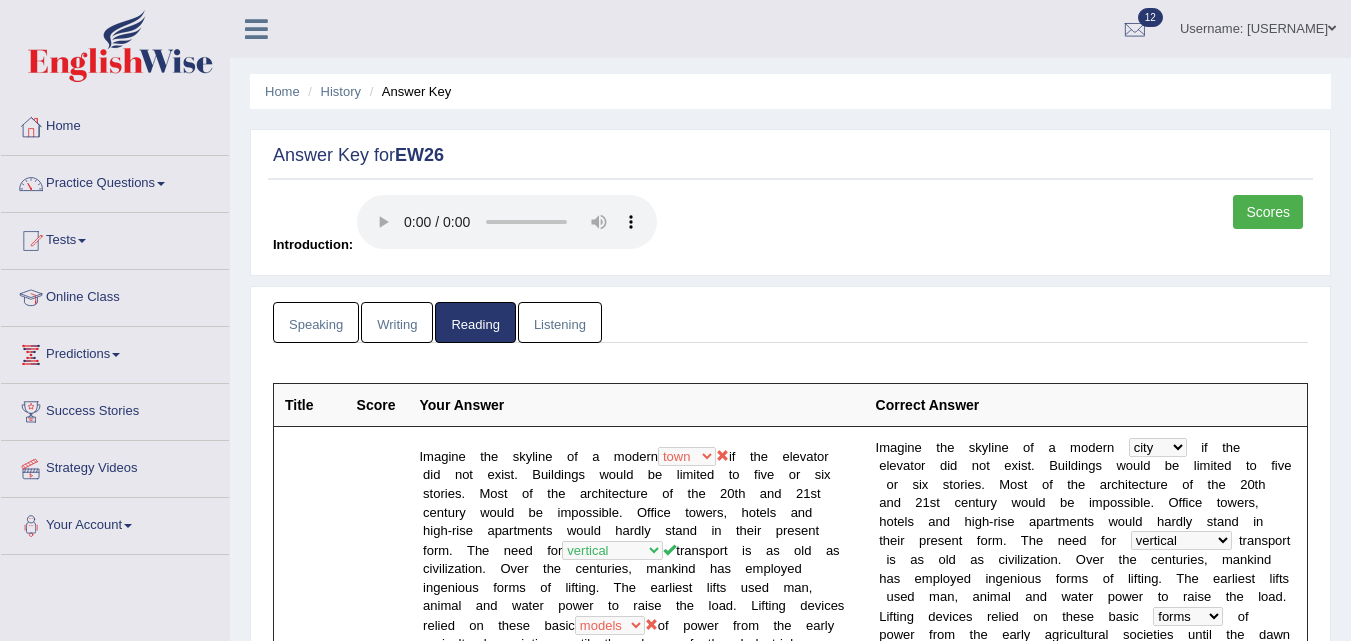 click on "Listening" at bounding box center (560, 322) 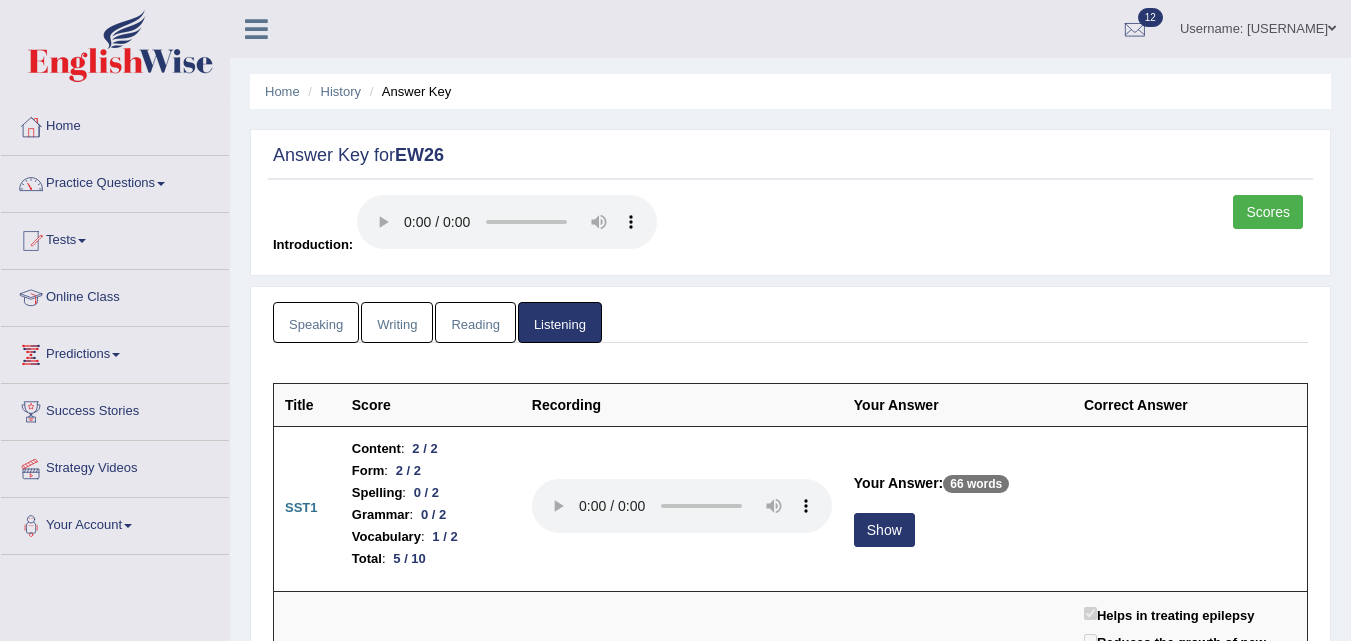 click on "Scores" at bounding box center (1268, 212) 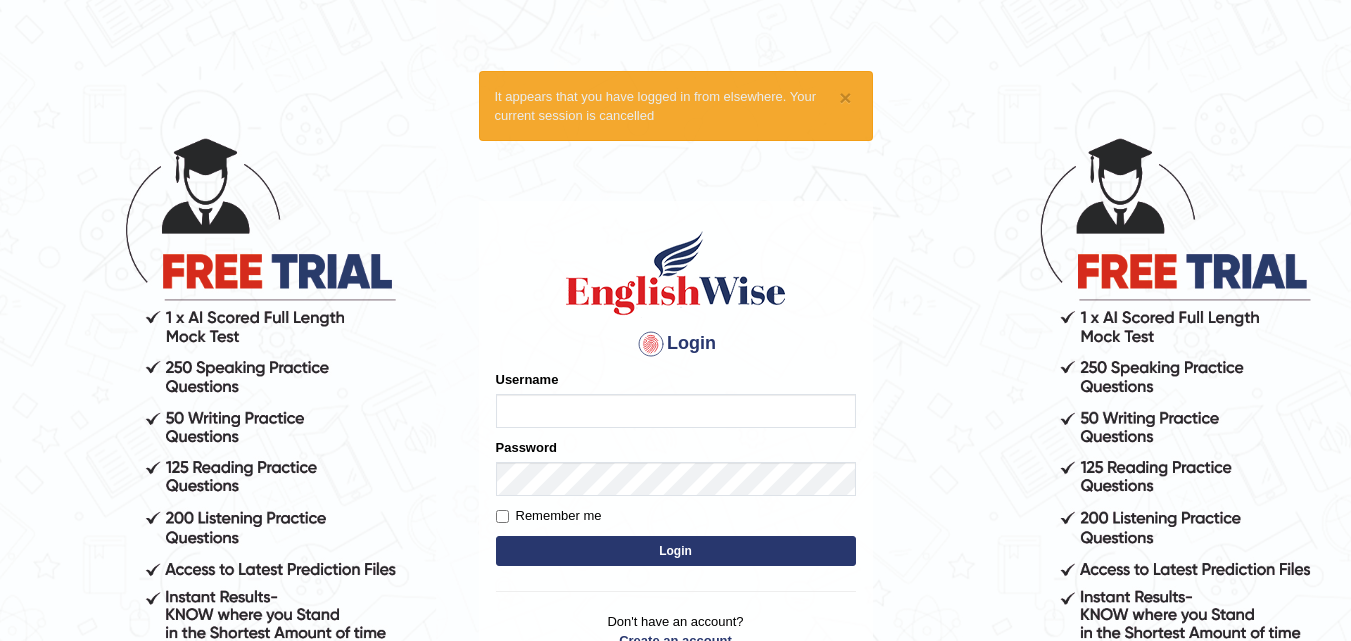 scroll, scrollTop: 0, scrollLeft: 0, axis: both 